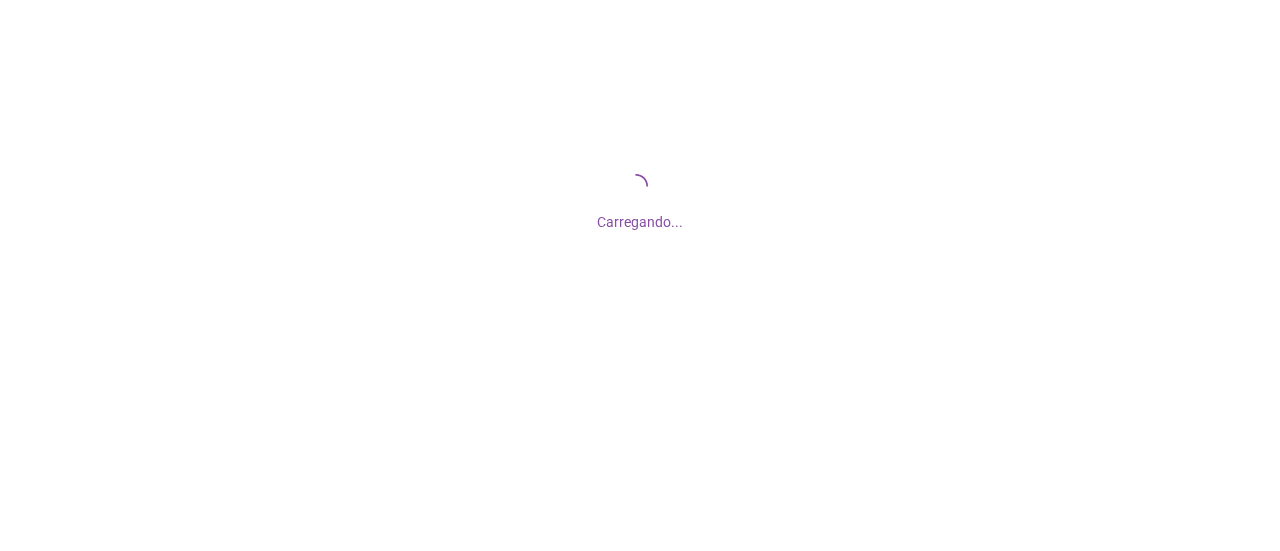 scroll, scrollTop: 0, scrollLeft: 0, axis: both 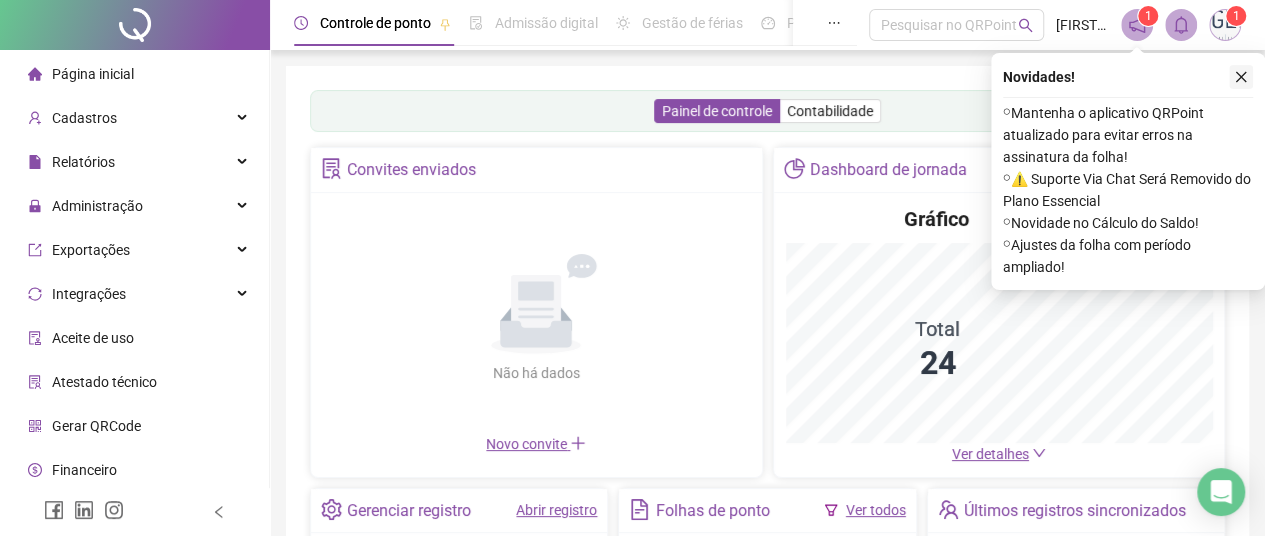 click 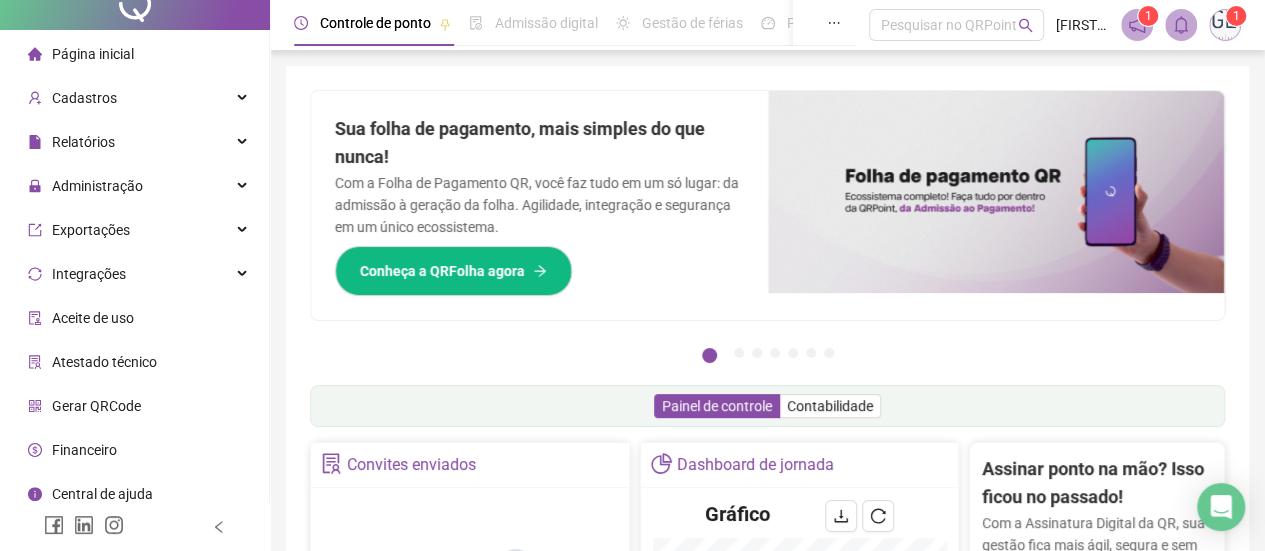 scroll, scrollTop: 30, scrollLeft: 0, axis: vertical 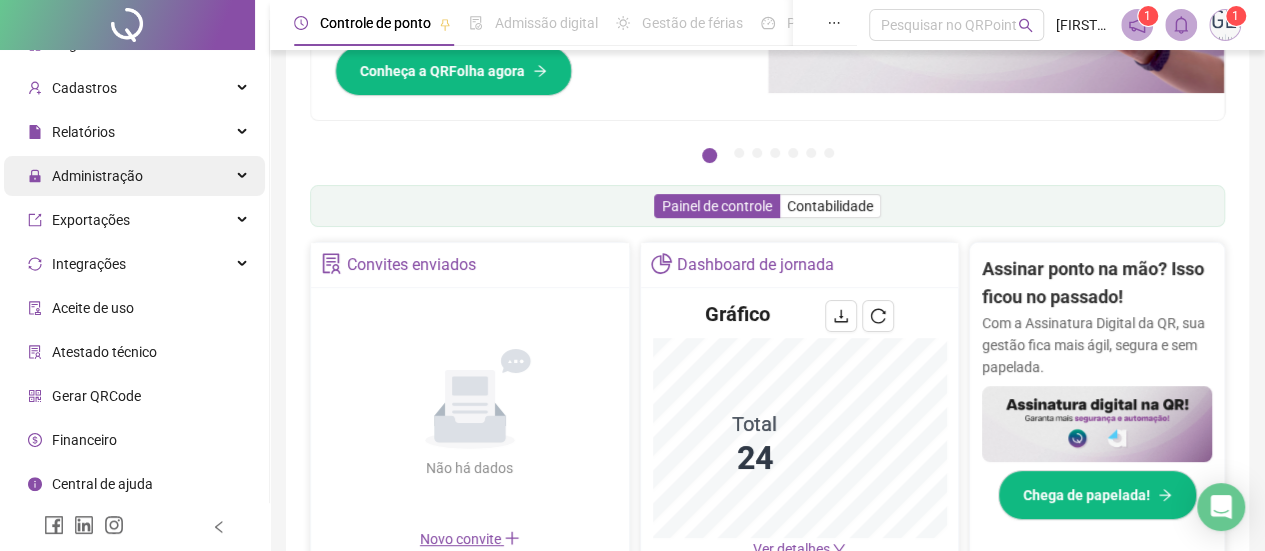 click on "Administração" at bounding box center (134, 176) 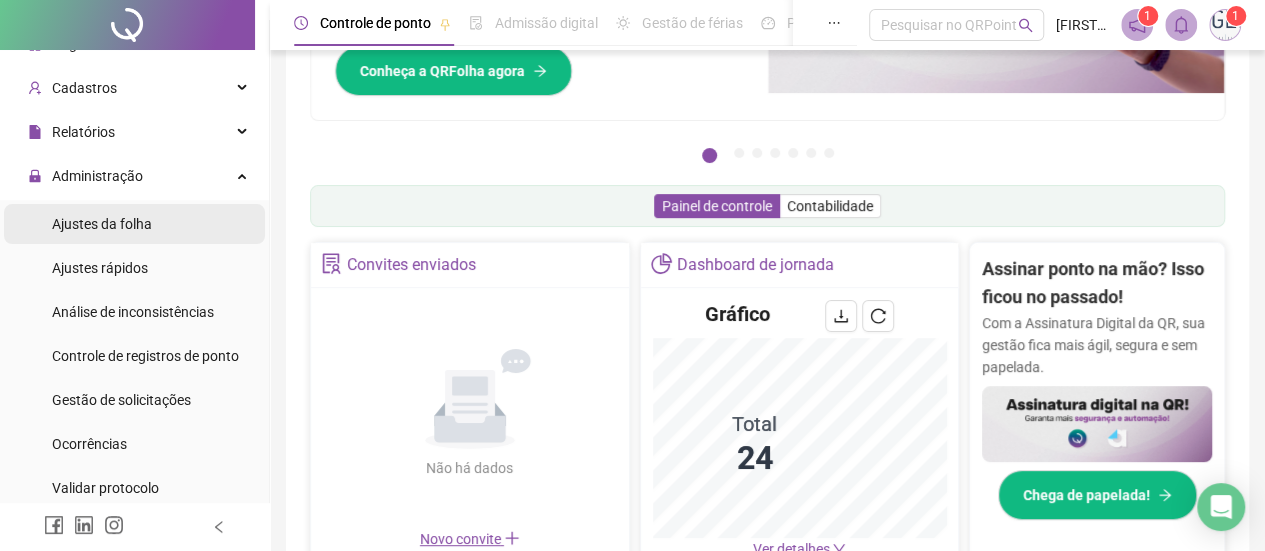 click on "Ajustes da folha" at bounding box center (102, 224) 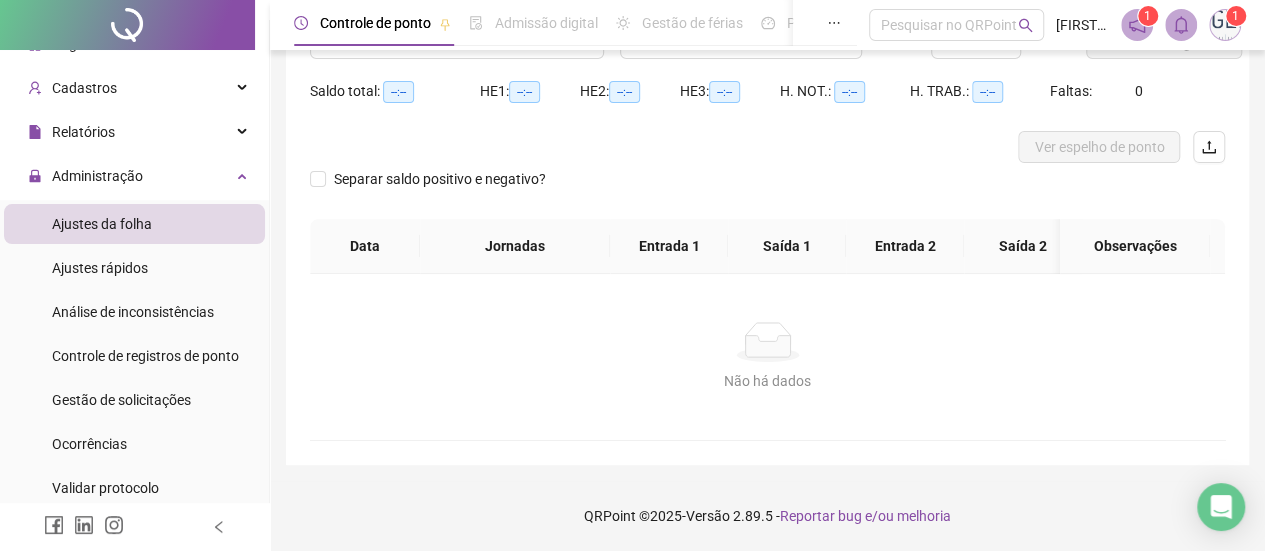type on "**********" 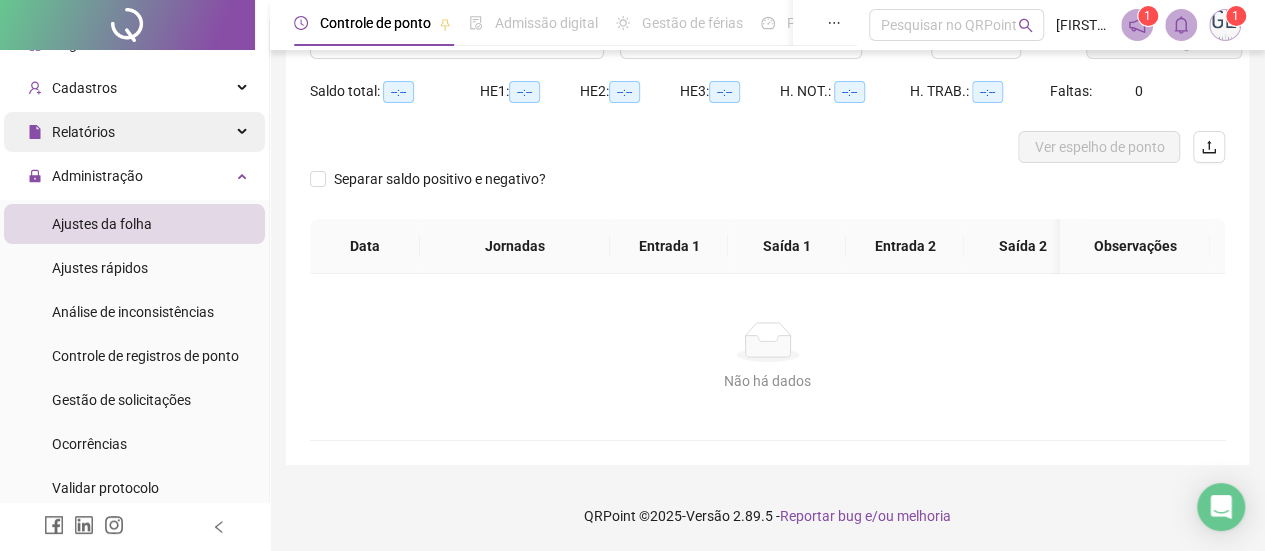click on "Relatórios" at bounding box center (134, 132) 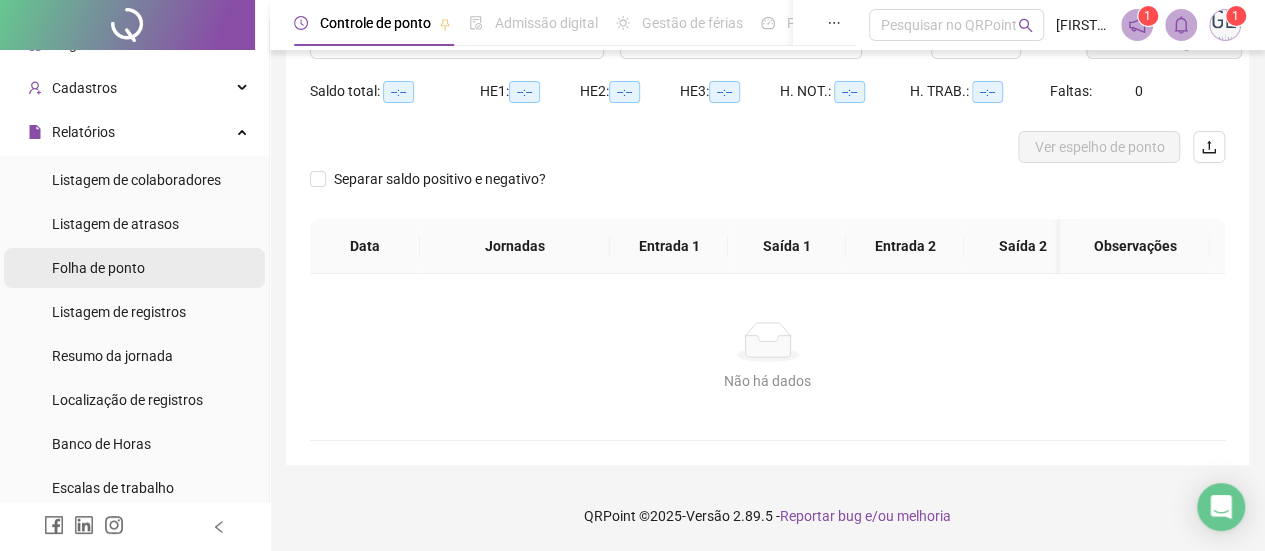 click on "Folha de ponto" at bounding box center [98, 268] 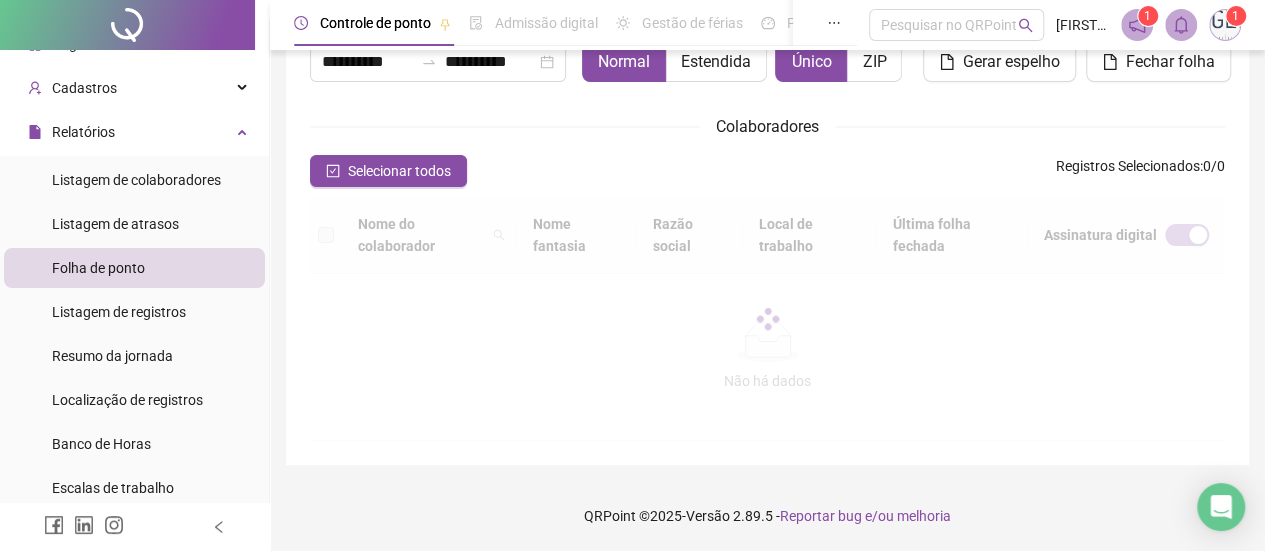 type on "**********" 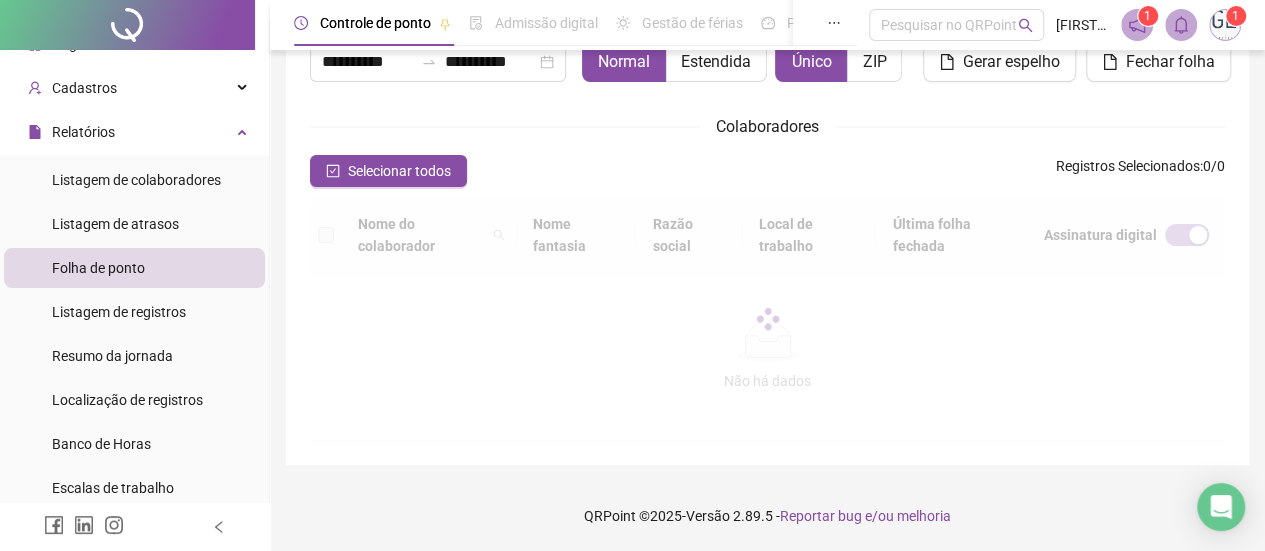 type on "**********" 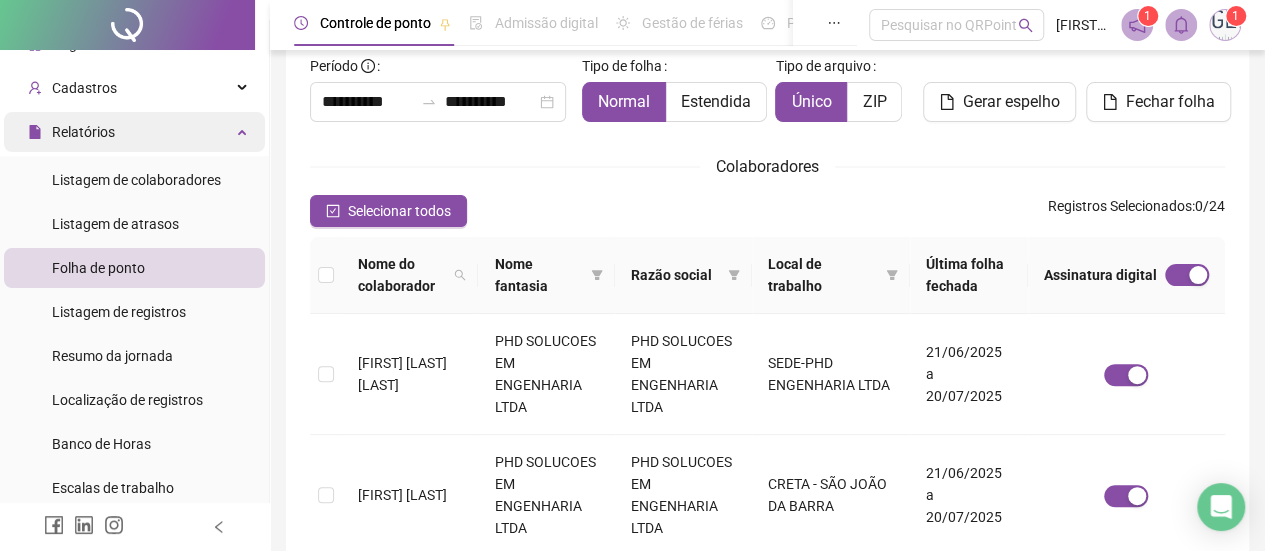 click on "Relatórios" at bounding box center [134, 132] 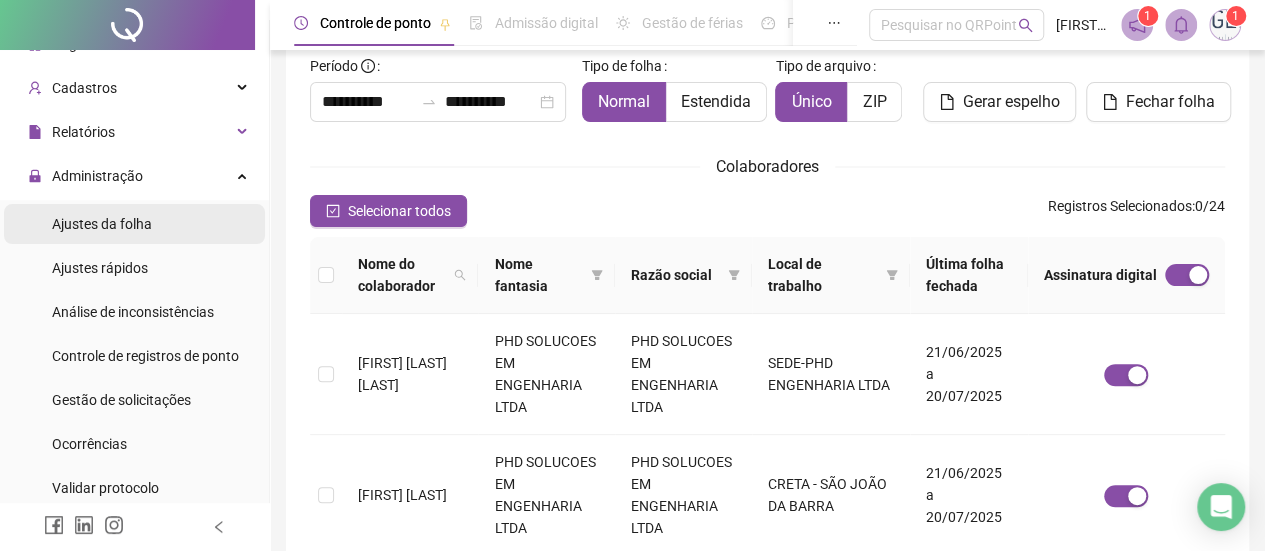 click on "Ajustes da folha" at bounding box center (102, 224) 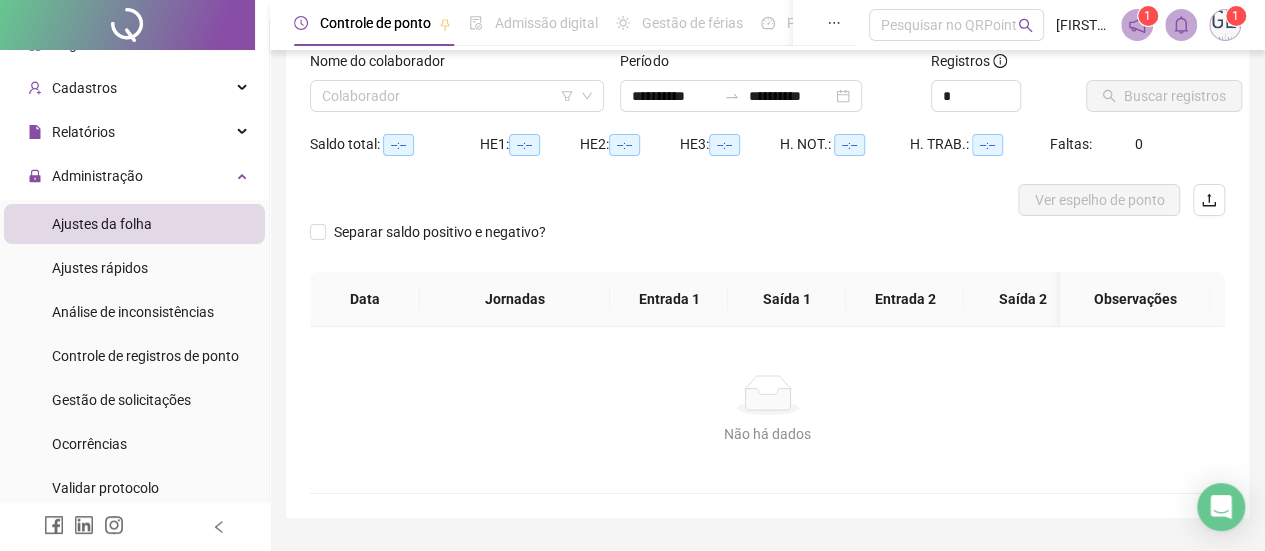 type on "**********" 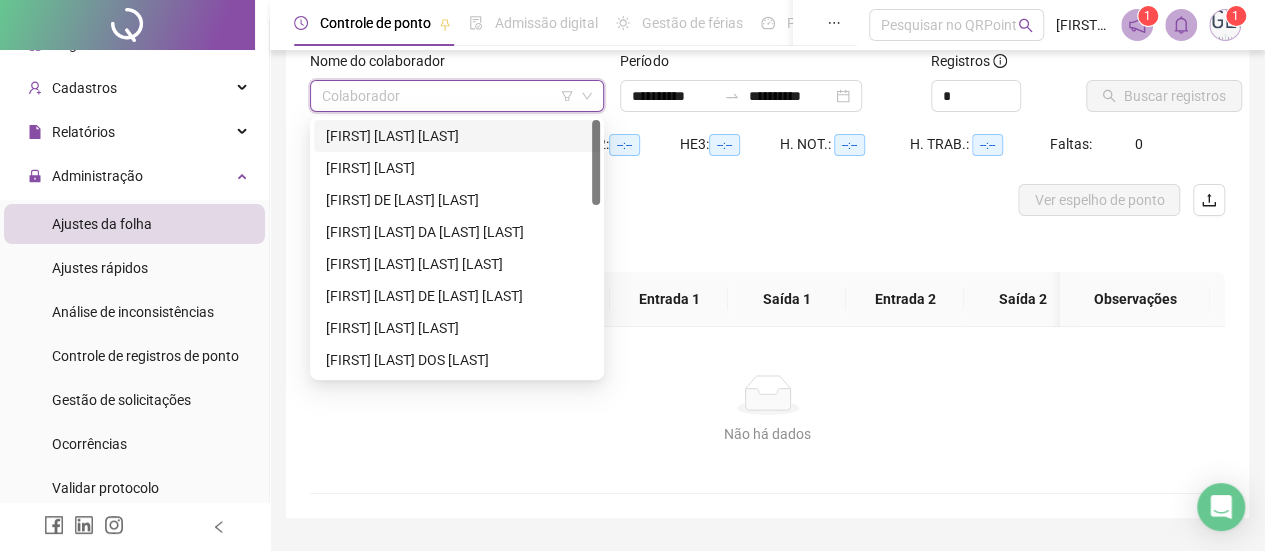 click at bounding box center [448, 96] 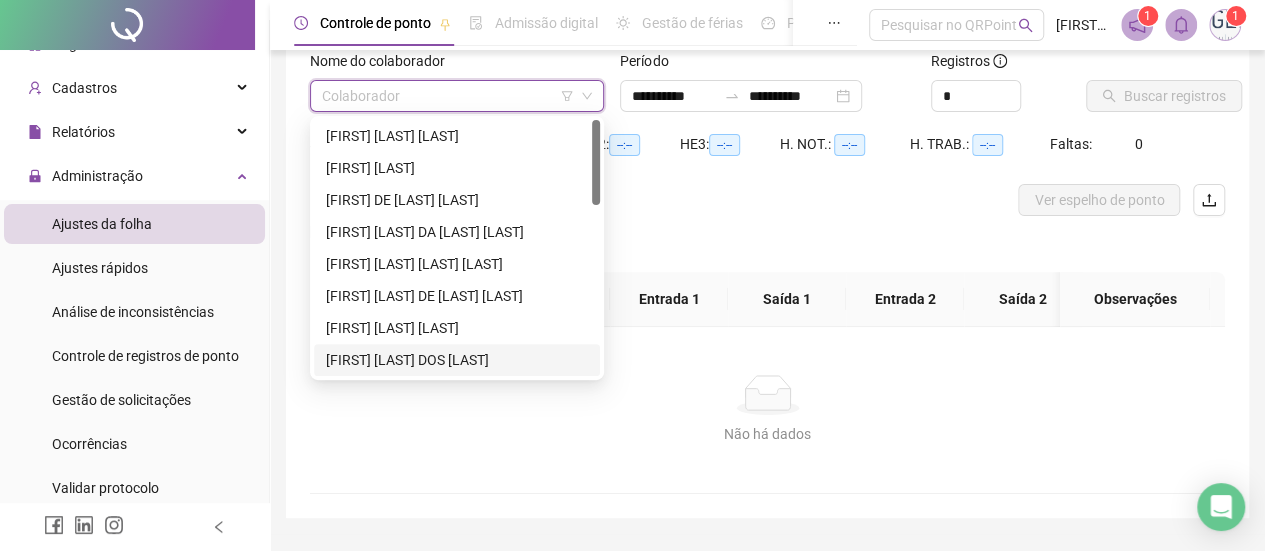 click on "[FIRST] [LAST] DOS [LAST]" at bounding box center (457, 360) 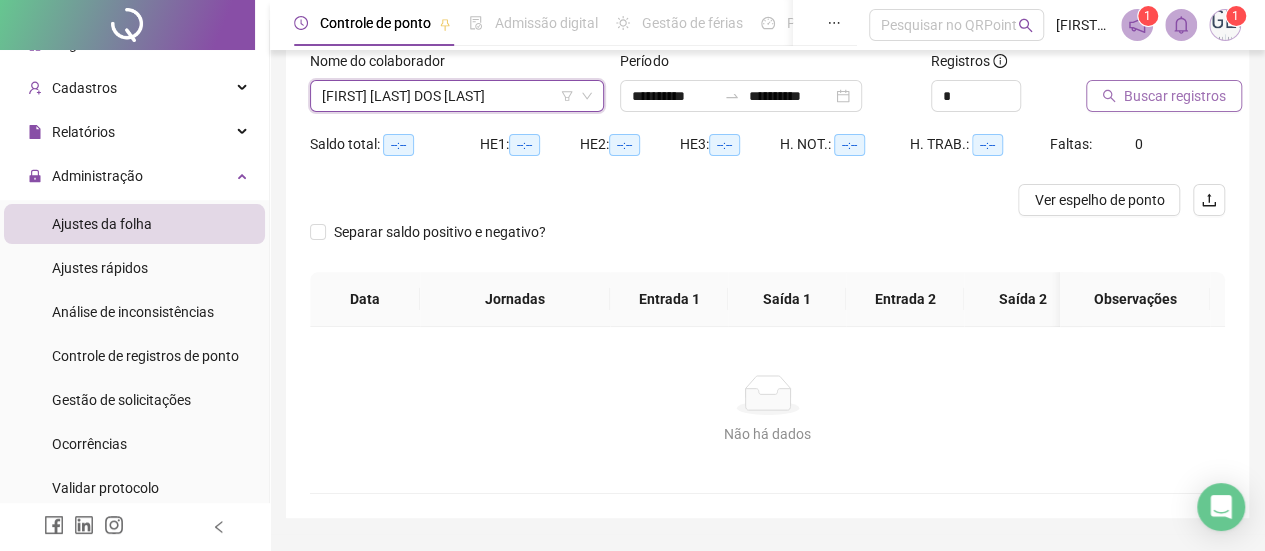 click on "Buscar registros" at bounding box center [1175, 96] 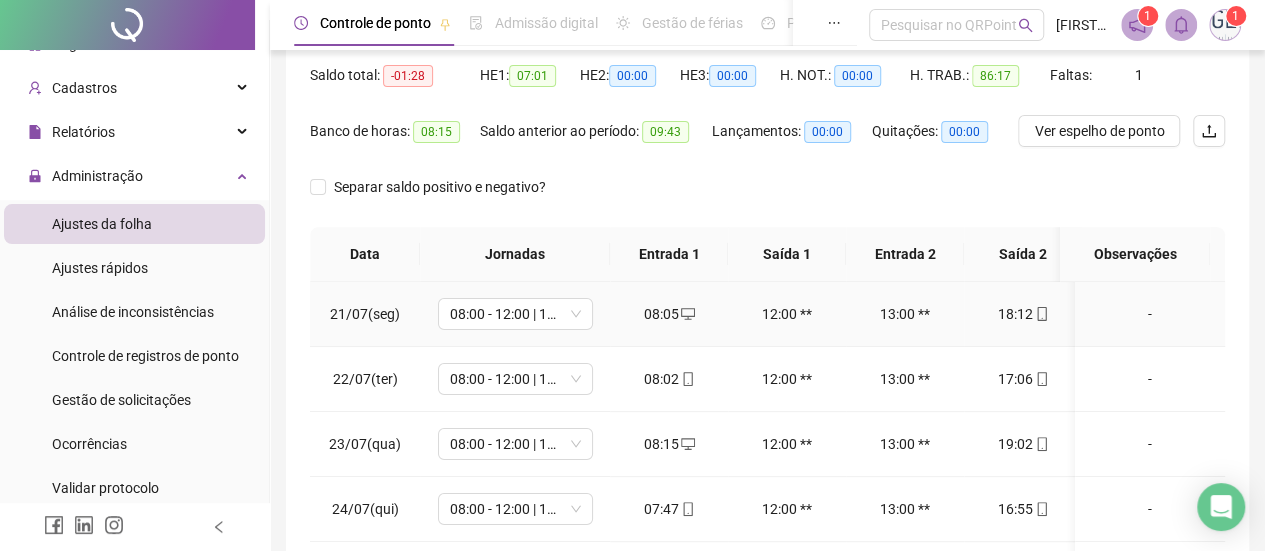 scroll, scrollTop: 434, scrollLeft: 0, axis: vertical 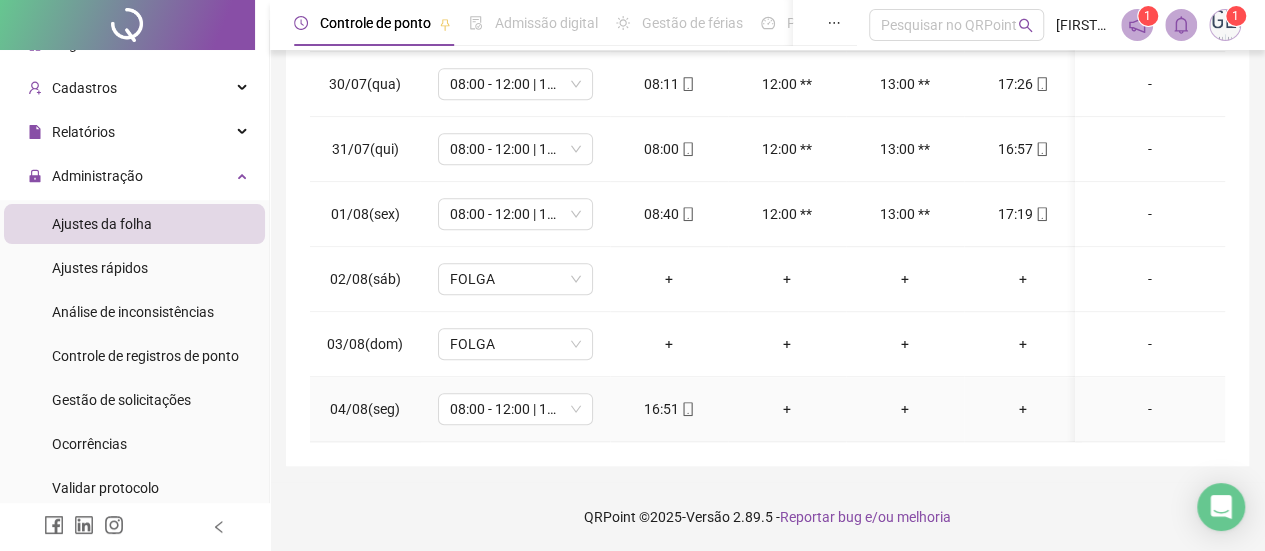 click on "+" at bounding box center (787, 409) 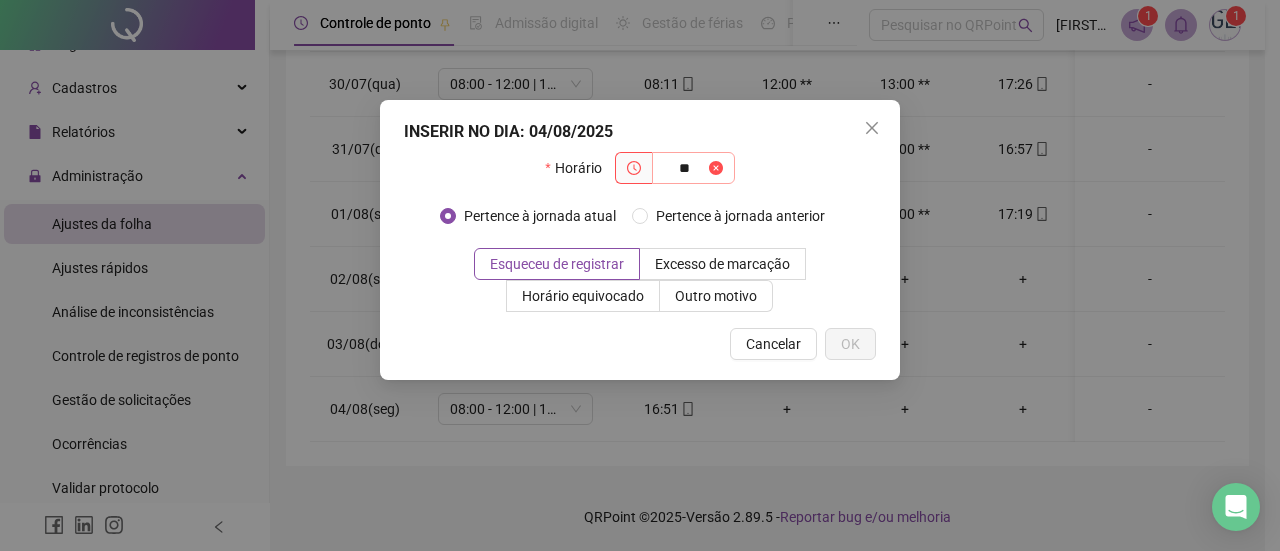 type on "*" 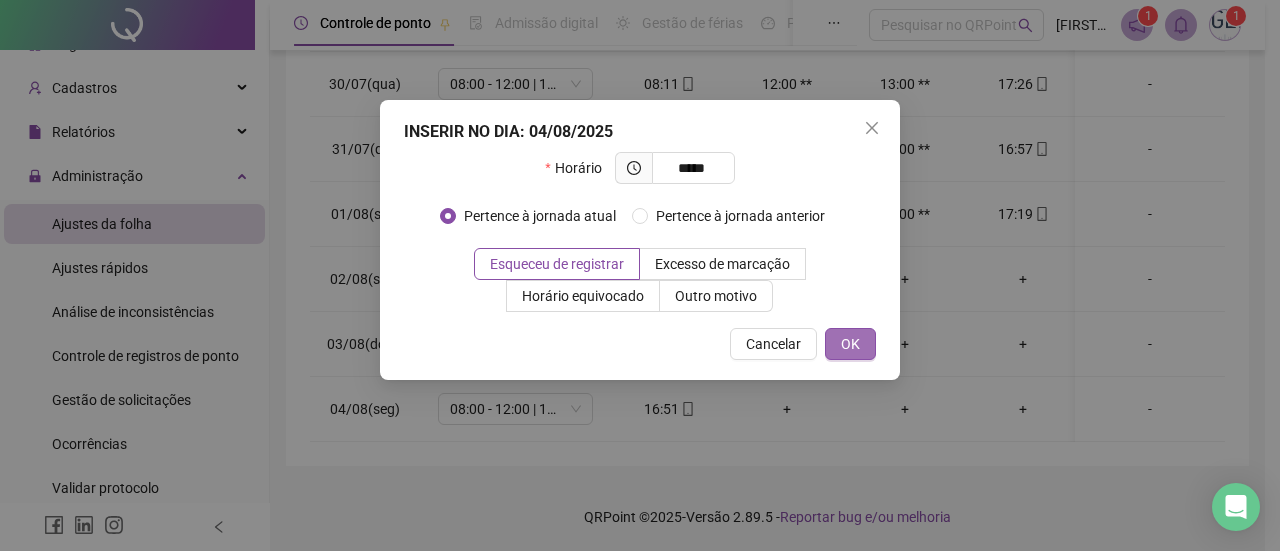 type on "*****" 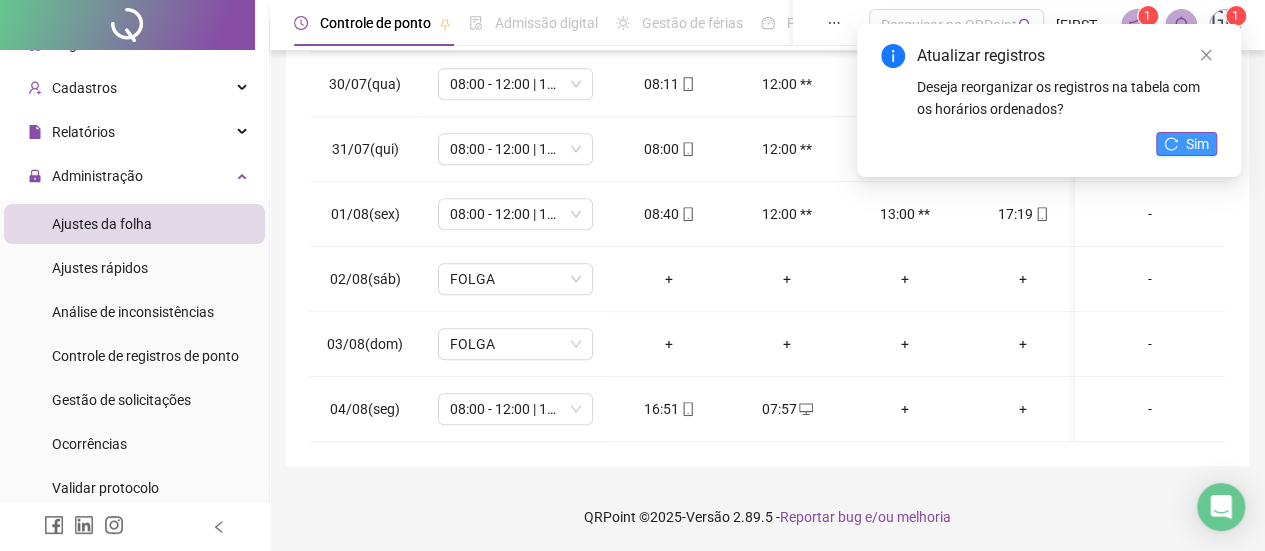 click on "Sim" at bounding box center (1197, 144) 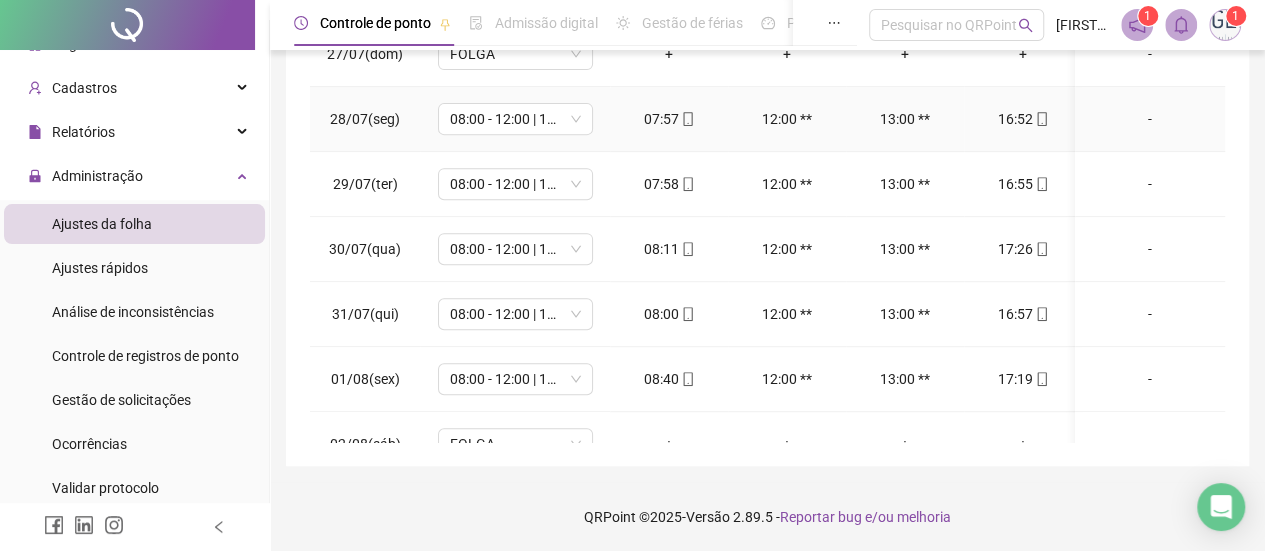 scroll, scrollTop: 400, scrollLeft: 0, axis: vertical 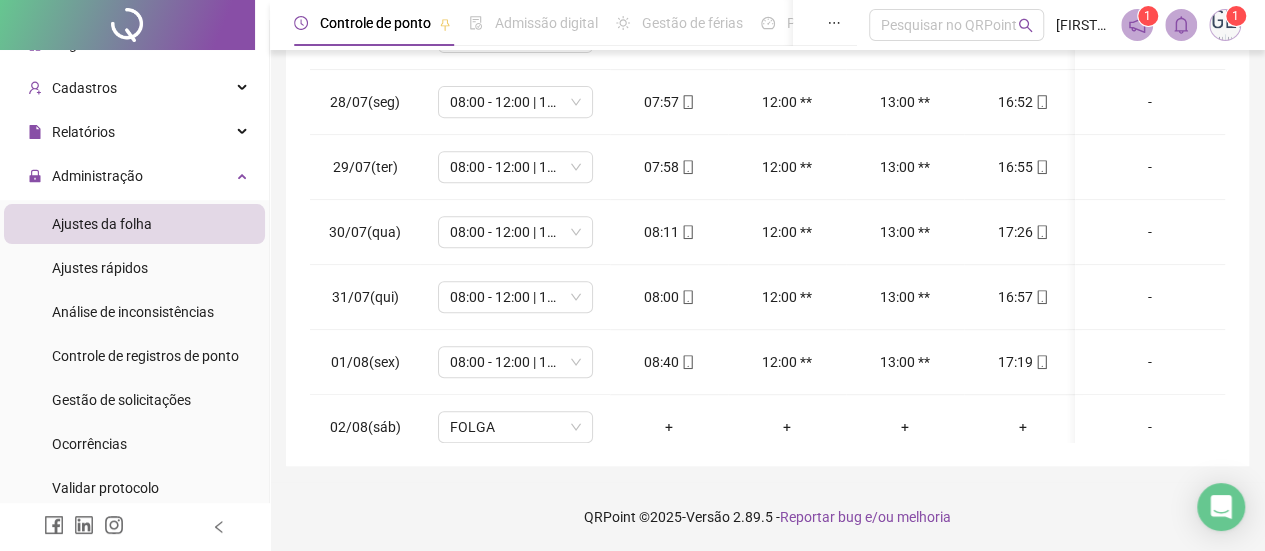 click 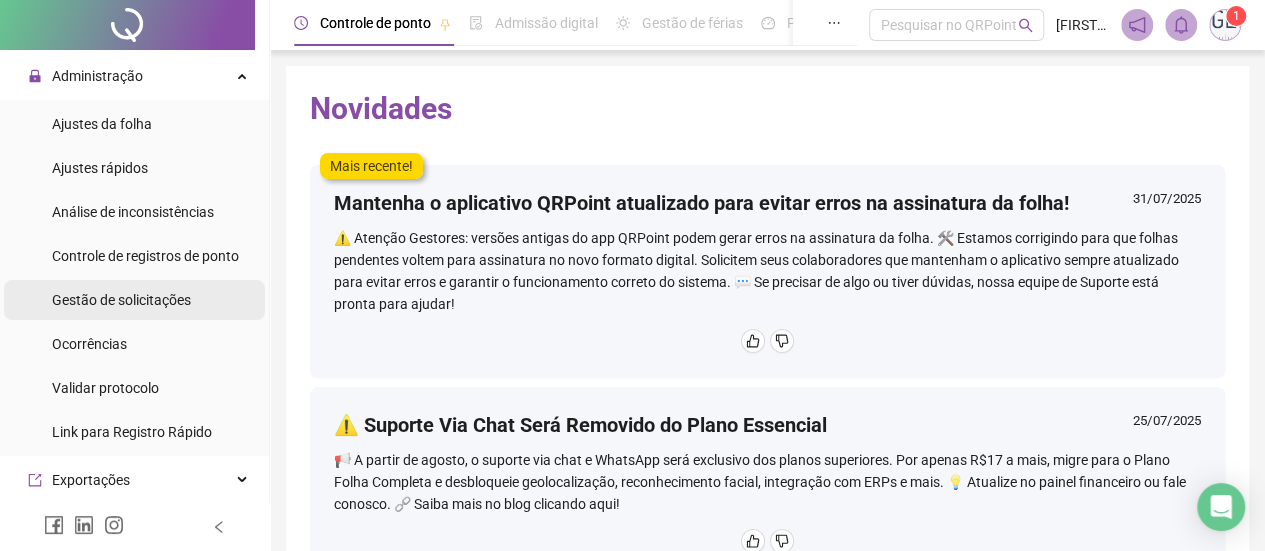 scroll, scrollTop: 230, scrollLeft: 0, axis: vertical 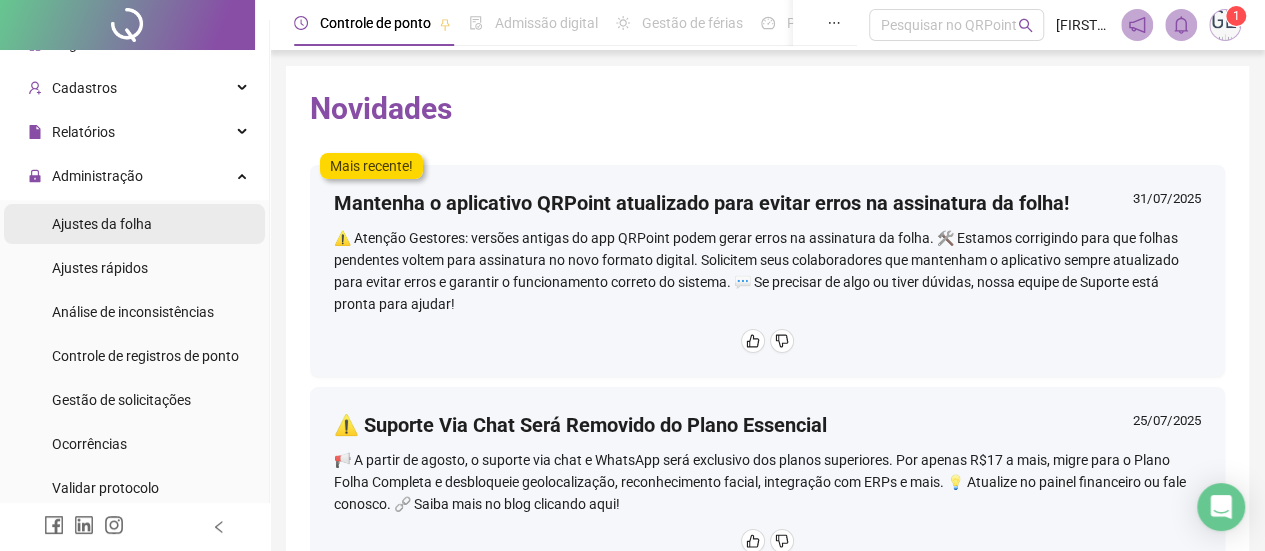 click on "Ajustes da folha" at bounding box center [102, 224] 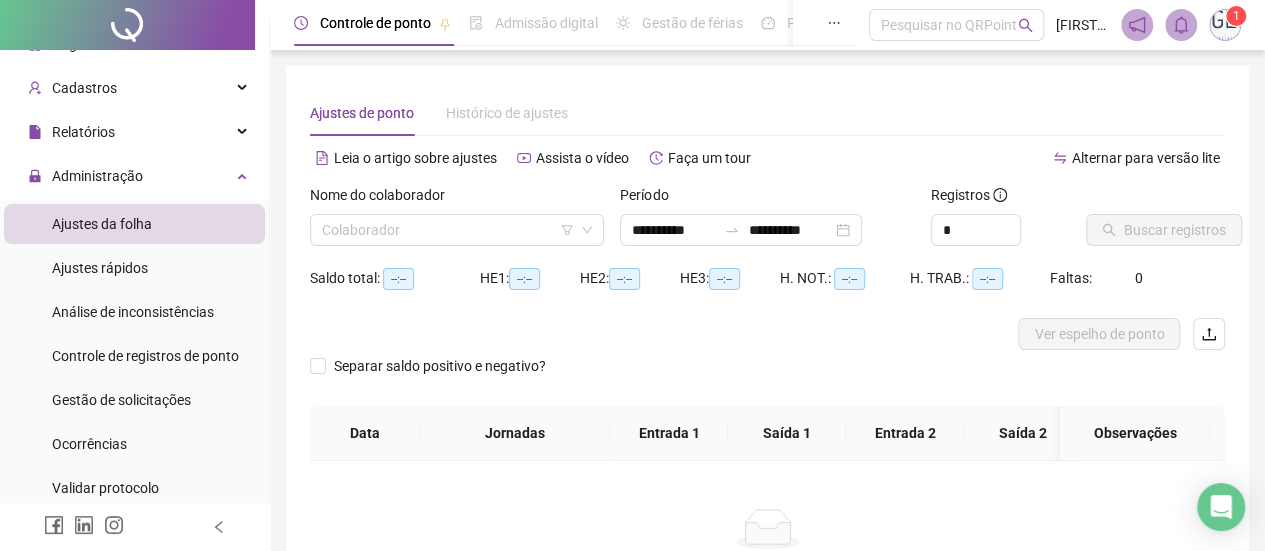 type on "**********" 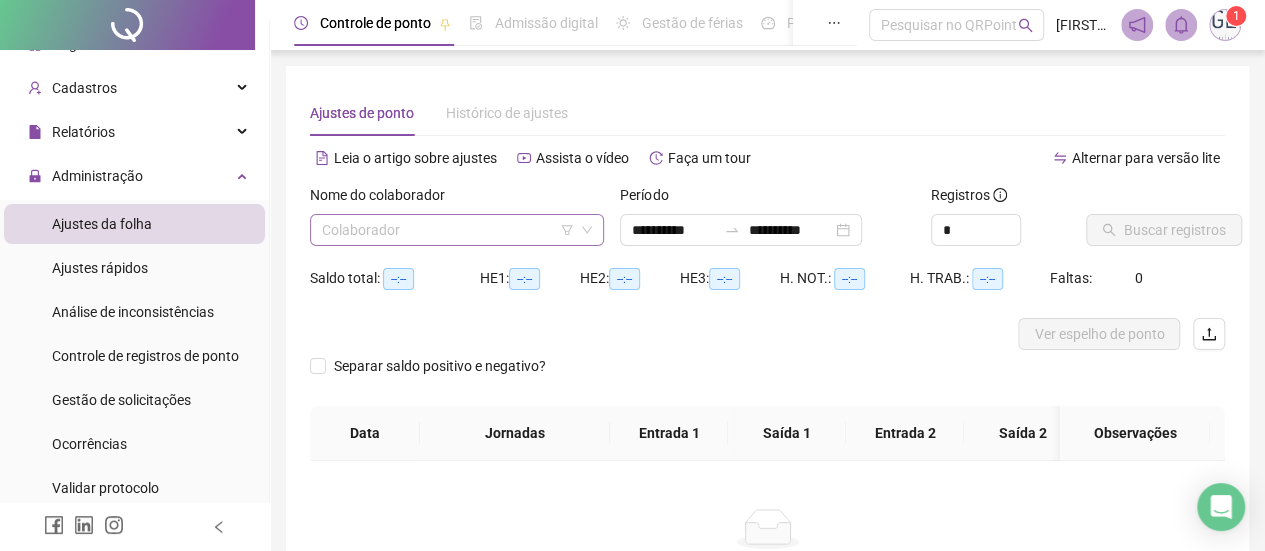 click at bounding box center [448, 230] 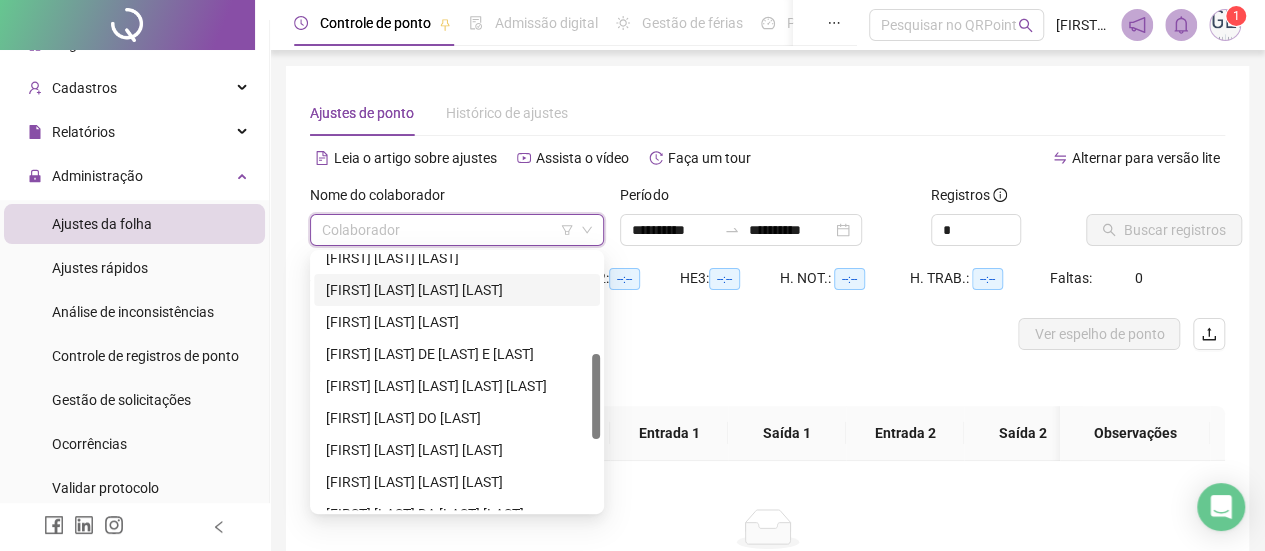 scroll, scrollTop: 200, scrollLeft: 0, axis: vertical 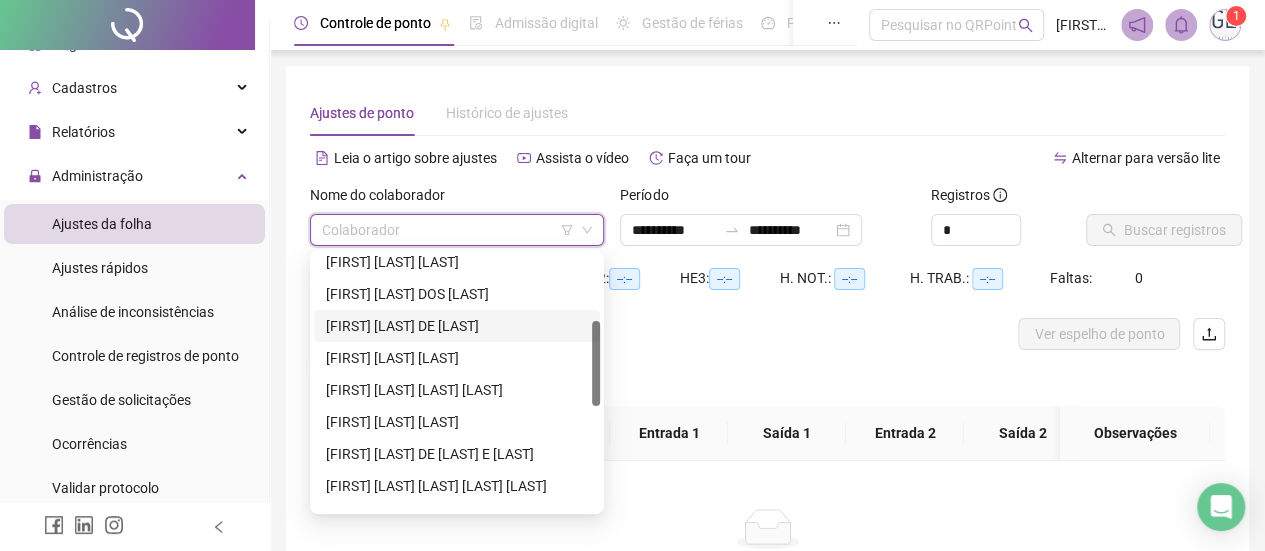 click on "[FIRST] [LAST] DE [LAST]" at bounding box center [457, 326] 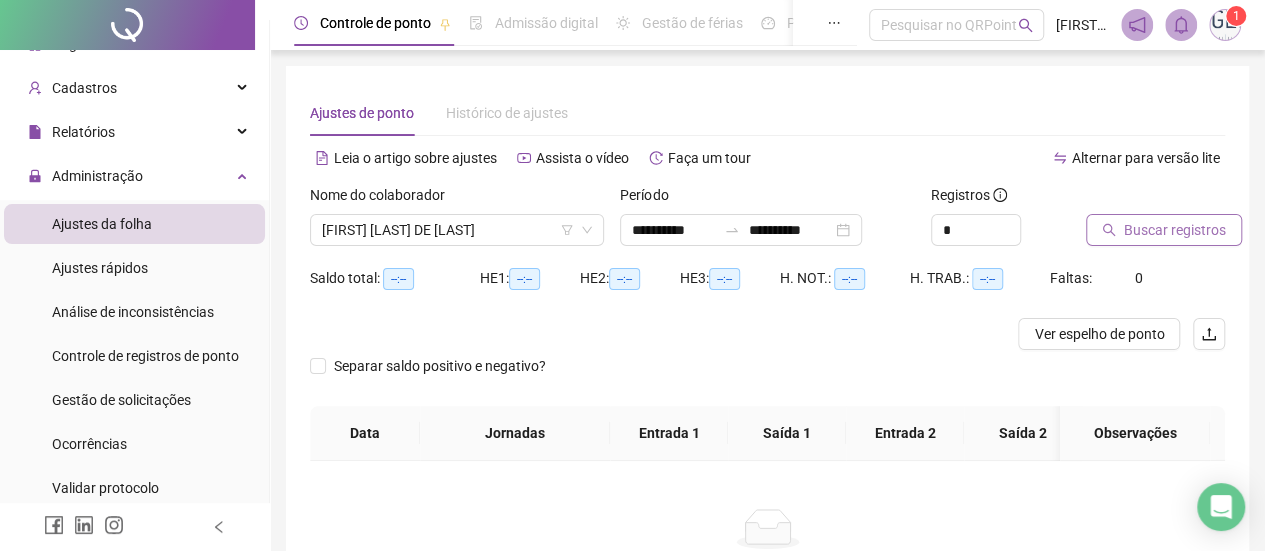 click 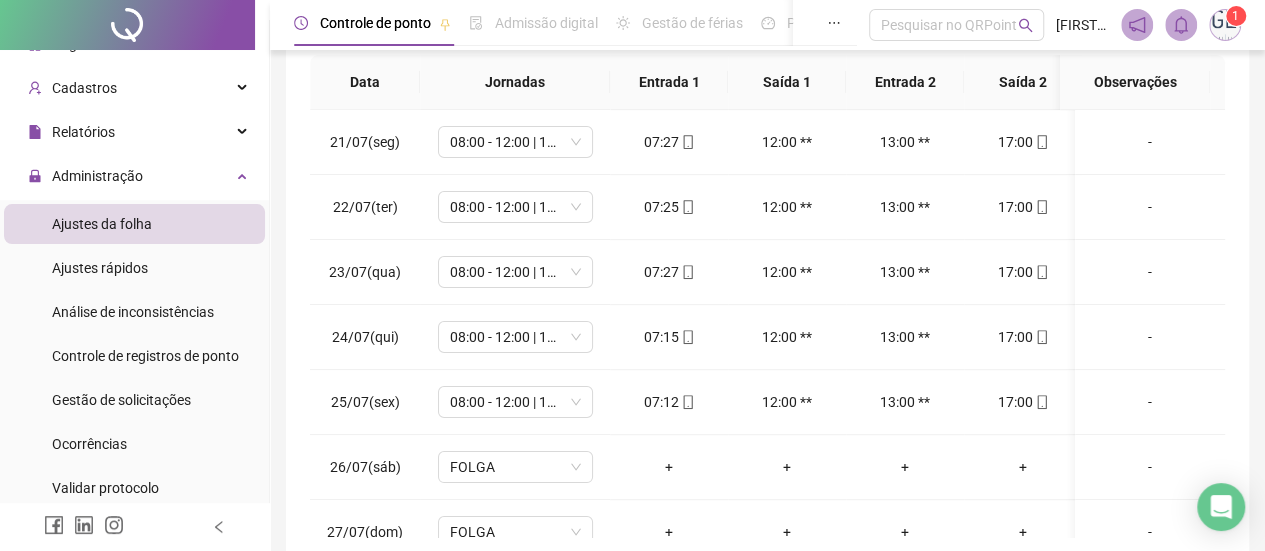 scroll, scrollTop: 400, scrollLeft: 0, axis: vertical 